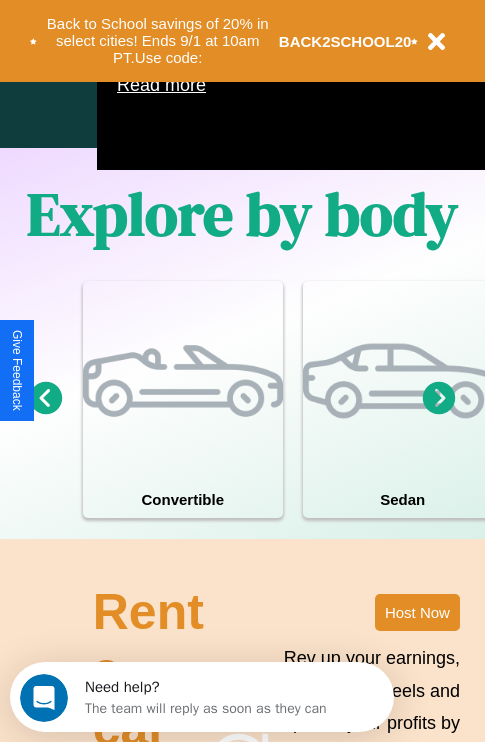 scroll, scrollTop: 1285, scrollLeft: 0, axis: vertical 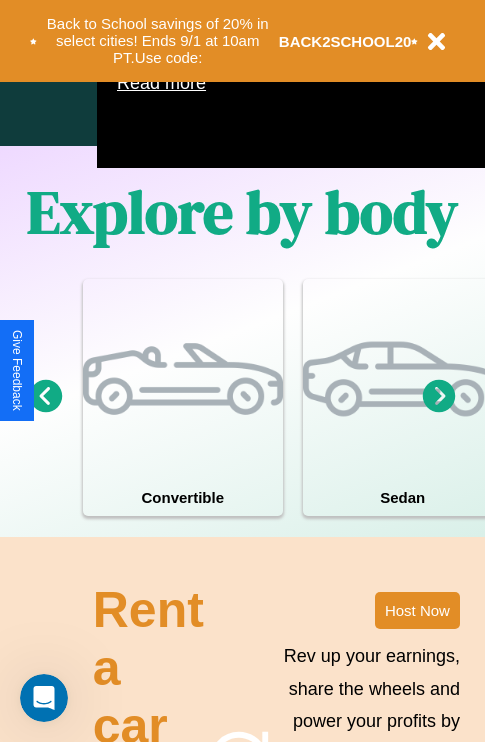 click 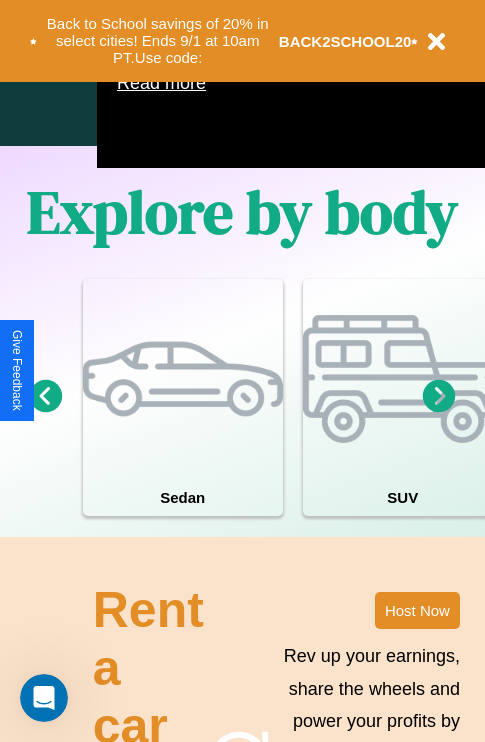 click 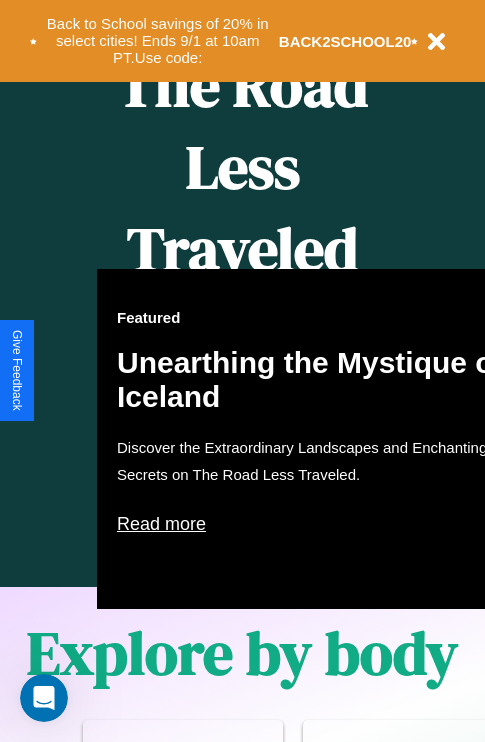 scroll, scrollTop: 817, scrollLeft: 0, axis: vertical 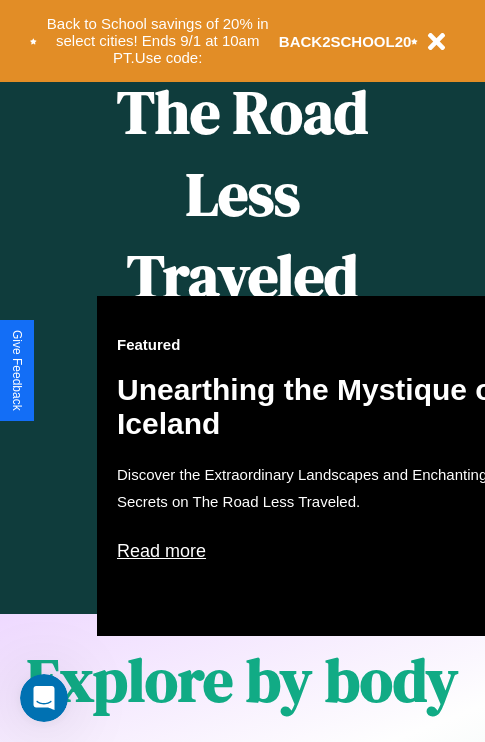 click on "Featured Unearthing the Mystique of Iceland Discover the Extraordinary Landscapes and Enchanting Secrets on The Road Less Traveled. Read more" at bounding box center (317, 466) 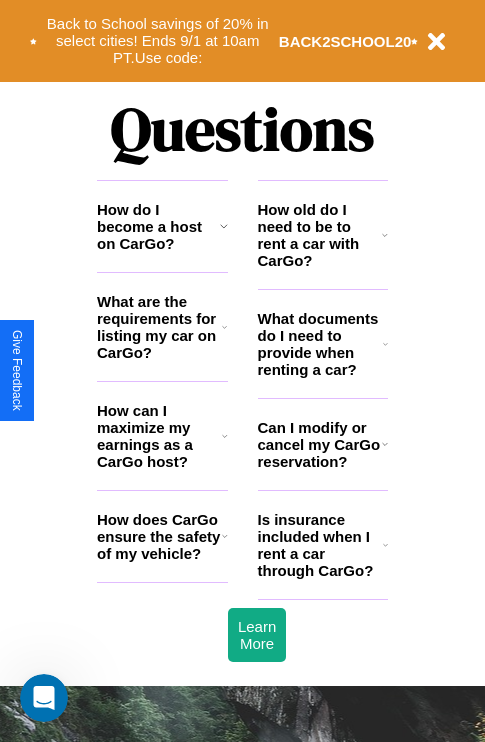 scroll, scrollTop: 2423, scrollLeft: 0, axis: vertical 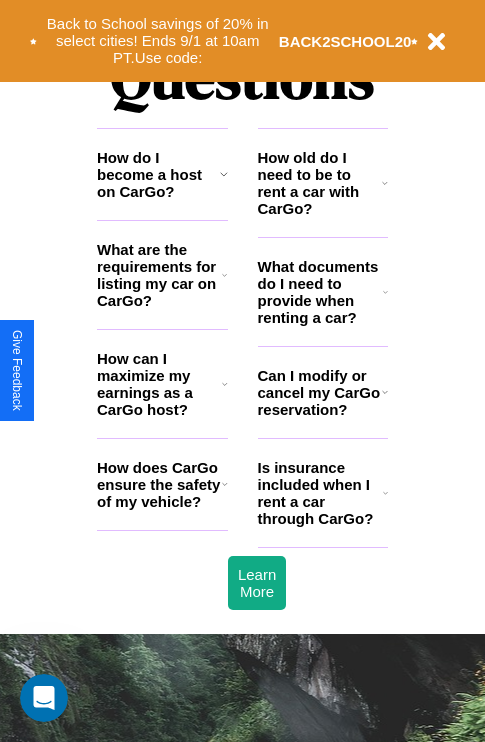 click on "What are the requirements for listing my car on CarGo?" at bounding box center [159, 275] 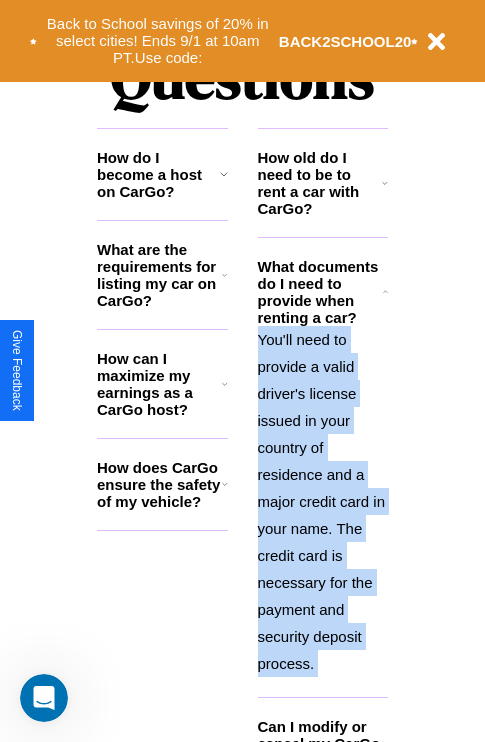 scroll, scrollTop: 2566, scrollLeft: 0, axis: vertical 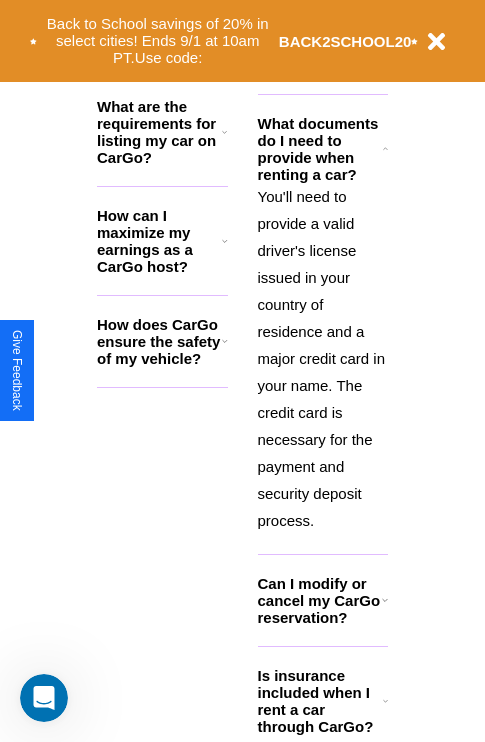 click 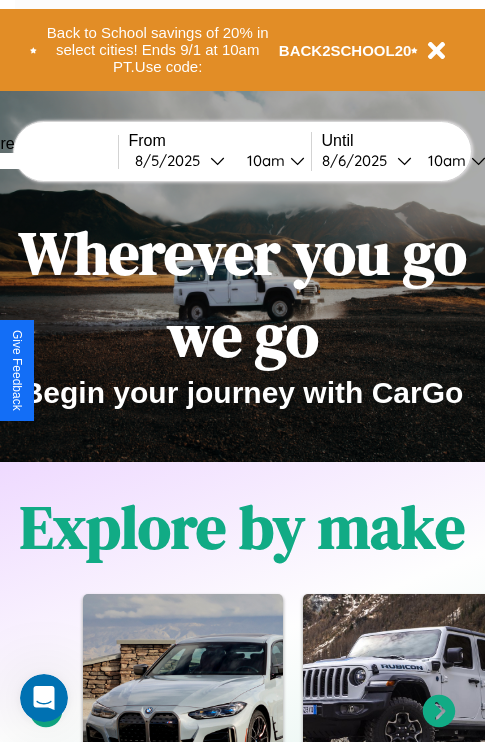 scroll, scrollTop: 0, scrollLeft: 0, axis: both 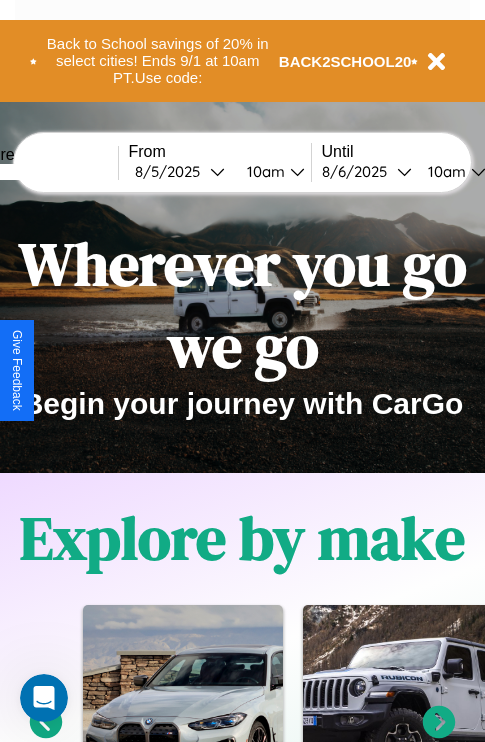 click at bounding box center [43, 172] 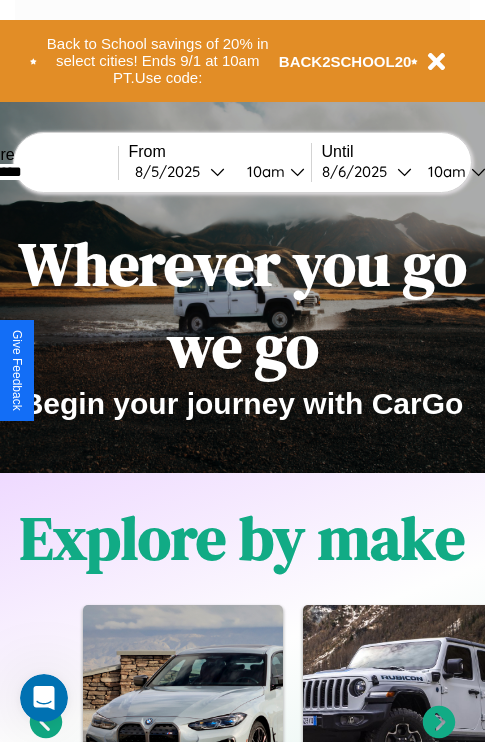 type on "*********" 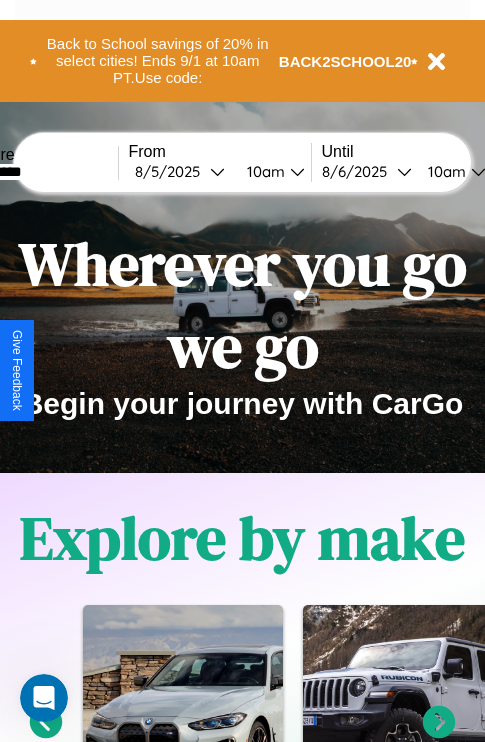 click on "8 / 5 / 2025" at bounding box center (172, 171) 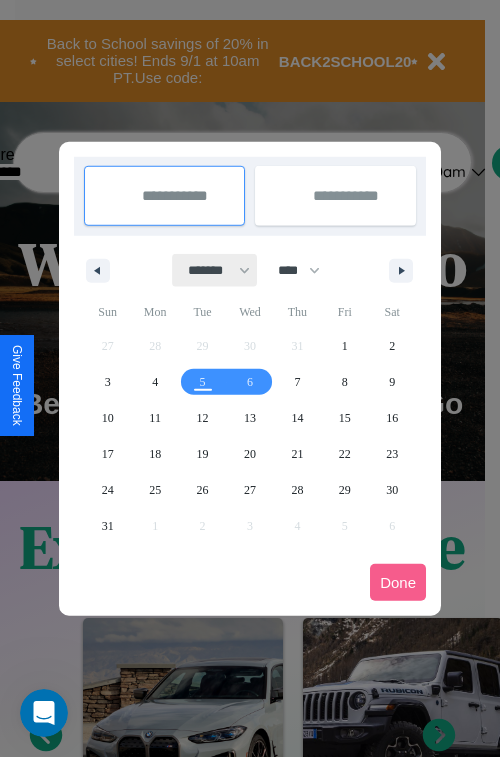 click on "******* ******** ***** ***** *** **** **** ****** ********* ******* ******** ********" at bounding box center [215, 270] 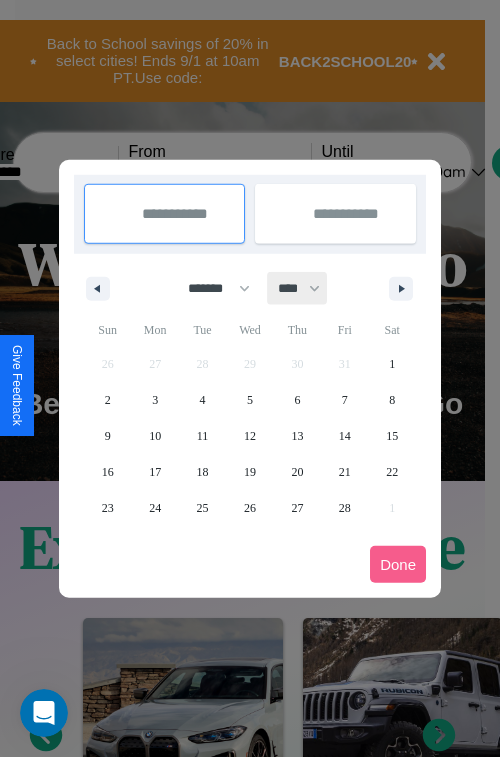 click on "**** **** **** **** **** **** **** **** **** **** **** **** **** **** **** **** **** **** **** **** **** **** **** **** **** **** **** **** **** **** **** **** **** **** **** **** **** **** **** **** **** **** **** **** **** **** **** **** **** **** **** **** **** **** **** **** **** **** **** **** **** **** **** **** **** **** **** **** **** **** **** **** **** **** **** **** **** **** **** **** **** **** **** **** **** **** **** **** **** **** **** **** **** **** **** **** **** **** **** **** **** **** **** **** **** **** **** **** **** **** **** **** **** **** **** **** **** **** **** **** ****" at bounding box center [298, 288] 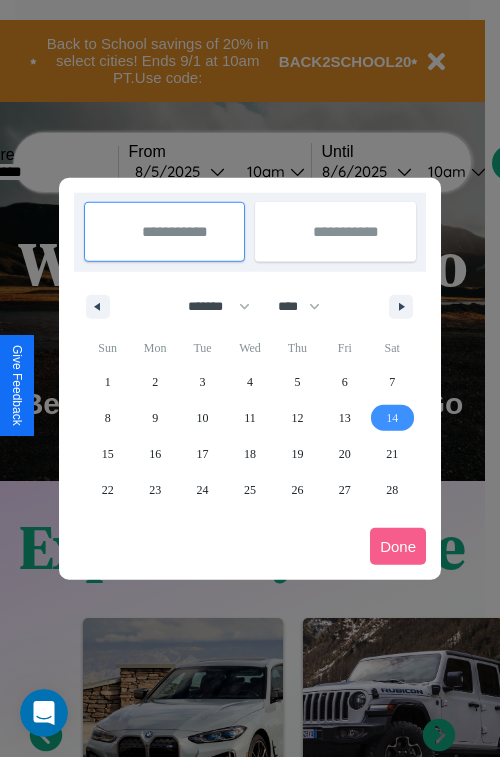 click on "14" at bounding box center [392, 418] 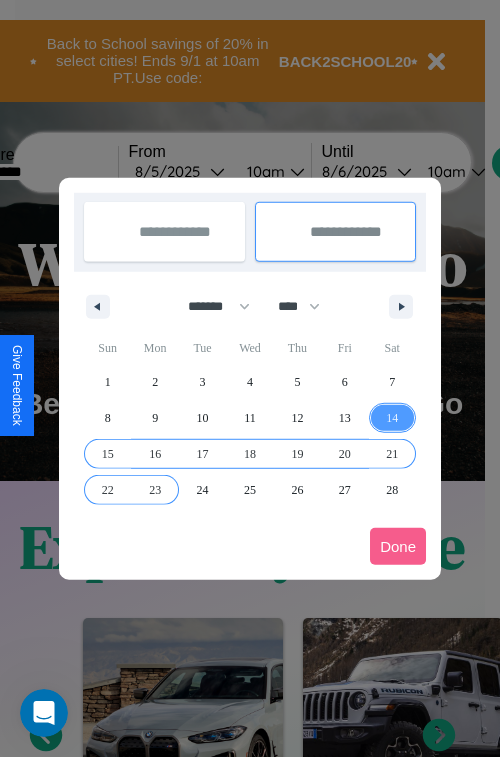 click on "23" at bounding box center (155, 490) 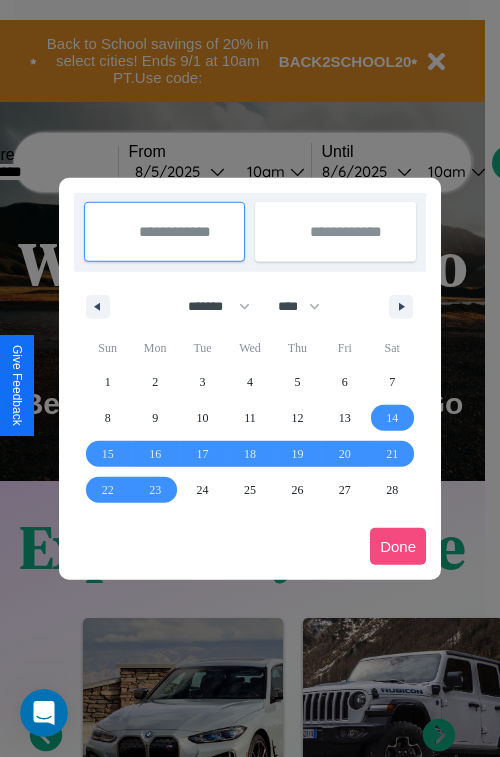 click on "Done" at bounding box center [398, 546] 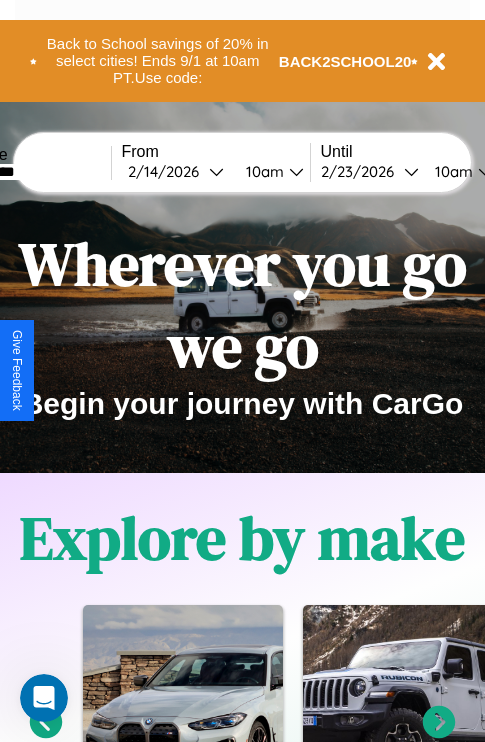 scroll, scrollTop: 0, scrollLeft: 75, axis: horizontal 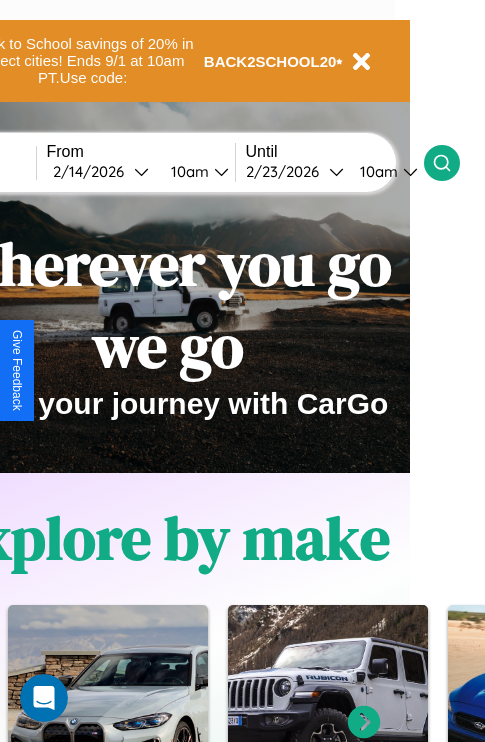 click 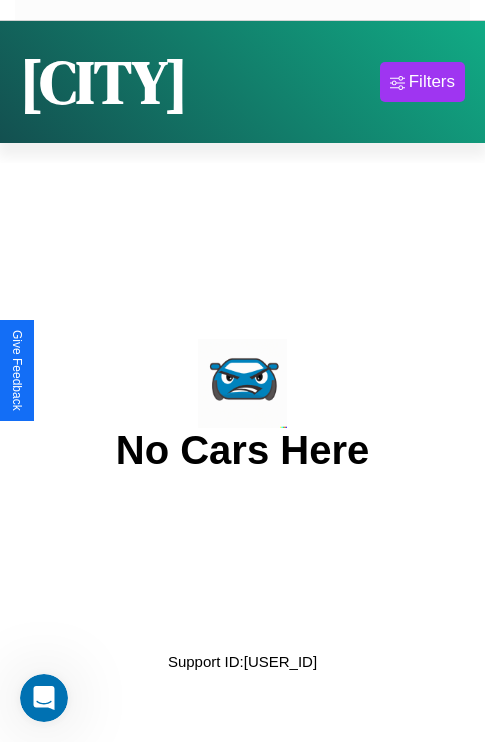 scroll, scrollTop: 0, scrollLeft: 0, axis: both 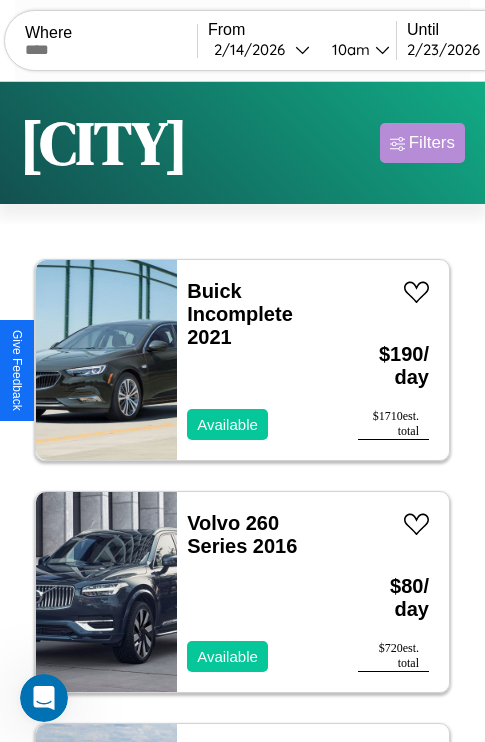 click on "Filters" at bounding box center (432, 143) 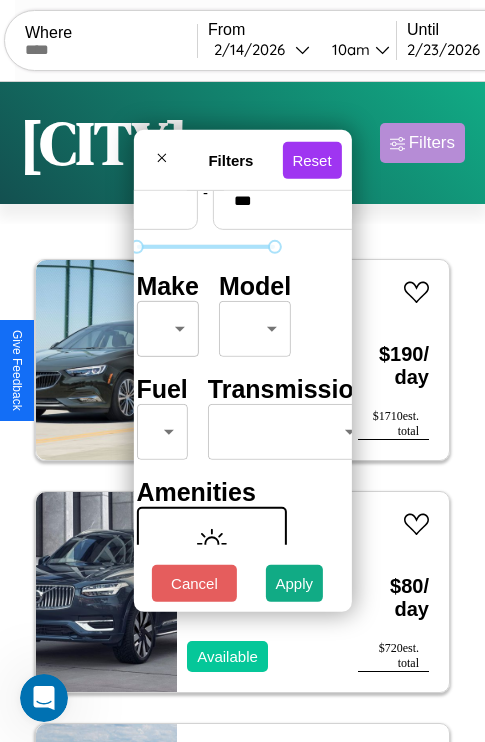 scroll, scrollTop: 162, scrollLeft: 63, axis: both 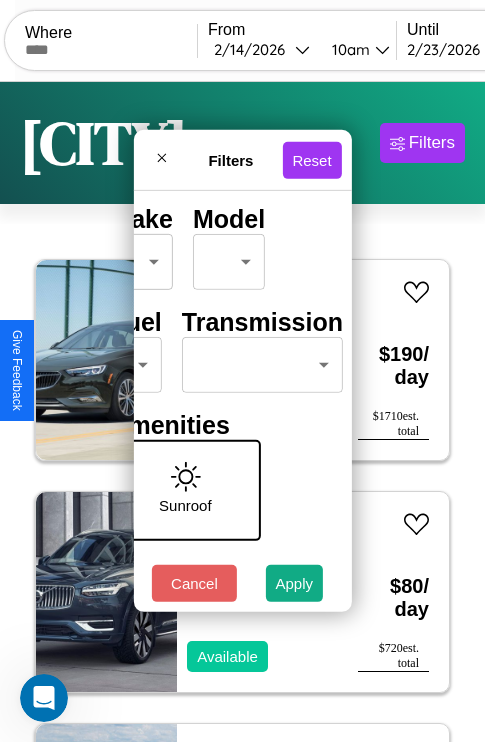 click on "CarGo Where From 2 / 14 / 2026 10am Until 2 / 23 / 2026 10am Become a Host Login Sign Up [CITY] Filters 37  cars in this area These cars can be picked up in this city. Buick   Incomplete   2021 Available $ 190  / day $ 1710  est. total Volvo   260 Series   2016 Available $ 80  / day $ 720  est. total Hyundai   Tucson   2022 Unavailable $ 170  / day $ 1530  est. total Land Rover   New Range Rover   2021 Available $ 190  / day $ 1710  est. total Acura   RLX   2020 Available $ 100  / day $ 900  est. total Dodge   Shelby Charger   2017 Unavailable $ 160  / day $ 1440  est. total Subaru   SVX   2020 Available $ 100  / day $ 900  est. total Bentley   Flying Spur   2014 Available $ 120  / day $ 1080  est. total Lincoln   Town Car   2020 Available $ 190  / day $ 1710  est. total Nissan   Pathfinder   2021 Available $ 160  / day $ 1440  est. total Honda   CBR1000S   2022 Unavailable $ 170  / day $ 1530  est. total Volvo   V90   2024 Available $ 120  / day $ 1080  est. total Jeep   Commander   2017 Available $ 170 $" at bounding box center [242, 412] 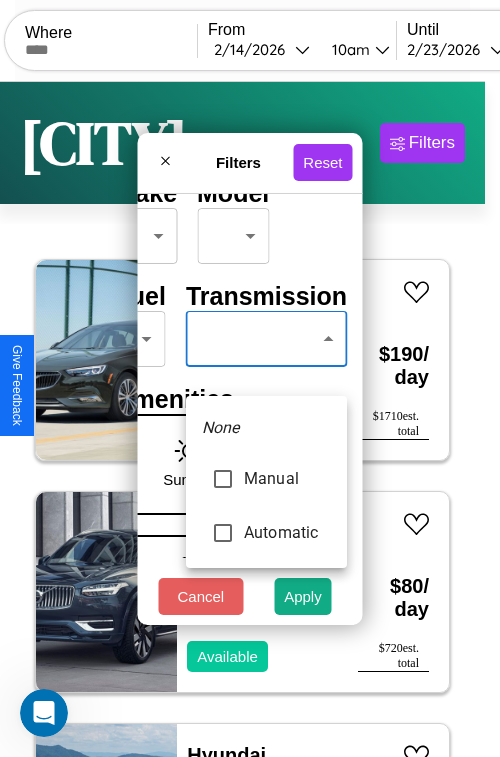 type on "*********" 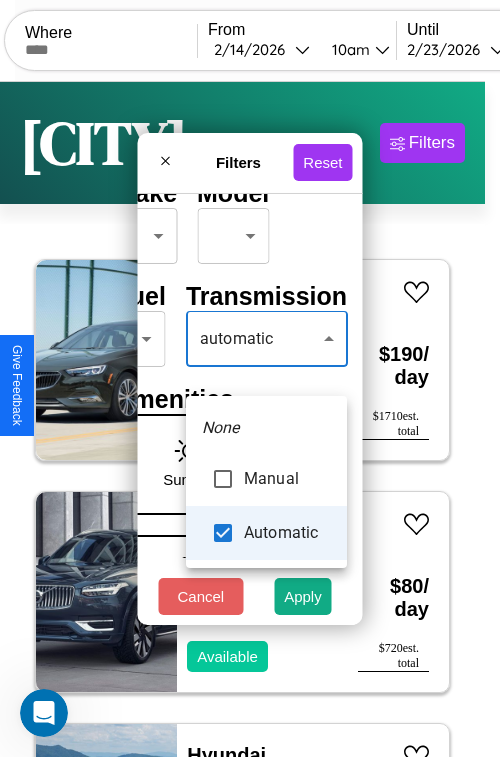 click at bounding box center (250, 378) 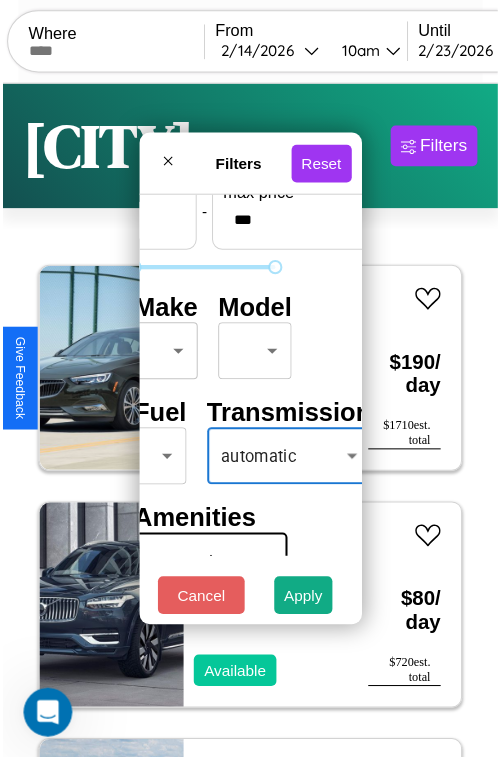 scroll, scrollTop: 59, scrollLeft: 40, axis: both 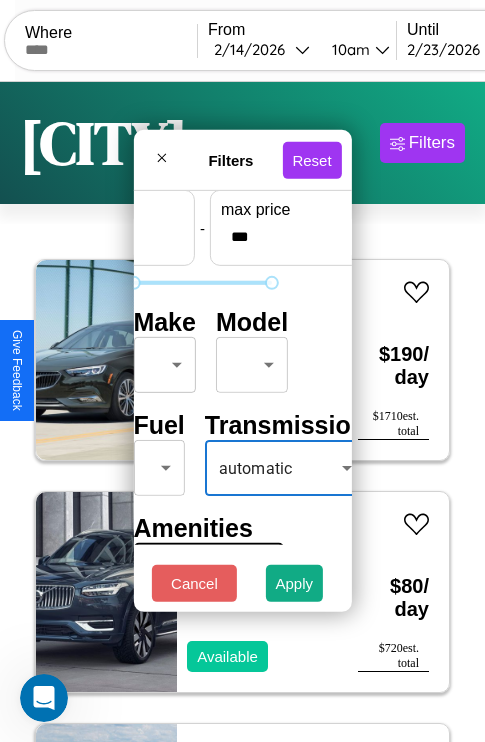 click on "CarGo Where From 2 / 14 / 2026 10am Until 2 / 23 / 2026 10am Become a Host Login Sign Up [CITY] Filters 37  cars in this area These cars can be picked up in this city. Buick   Incomplete   2021 Available $ 190  / day $ 1710  est. total Volvo   260 Series   2016 Available $ 80  / day $ 720  est. total Hyundai   Tucson   2022 Unavailable $ 170  / day $ 1530  est. total Land Rover   New Range Rover   2021 Available $ 190  / day $ 1710  est. total Acura   RLX   2020 Available $ 100  / day $ 900  est. total Dodge   Shelby Charger   2017 Unavailable $ 160  / day $ 1440  est. total Subaru   SVX   2020 Available $ 100  / day $ 900  est. total Bentley   Flying Spur   2014 Available $ 120  / day $ 1080  est. total Lincoln   Town Car   2020 Available $ 190  / day $ 1710  est. total Nissan   Pathfinder   2021 Available $ 160  / day $ 1440  est. total Honda   CBR1000S   2022 Unavailable $ 170  / day $ 1530  est. total Volvo   V90   2024 Available $ 120  / day $ 1080  est. total Jeep   Commander   2017 Available $ 170 $" at bounding box center (242, 412) 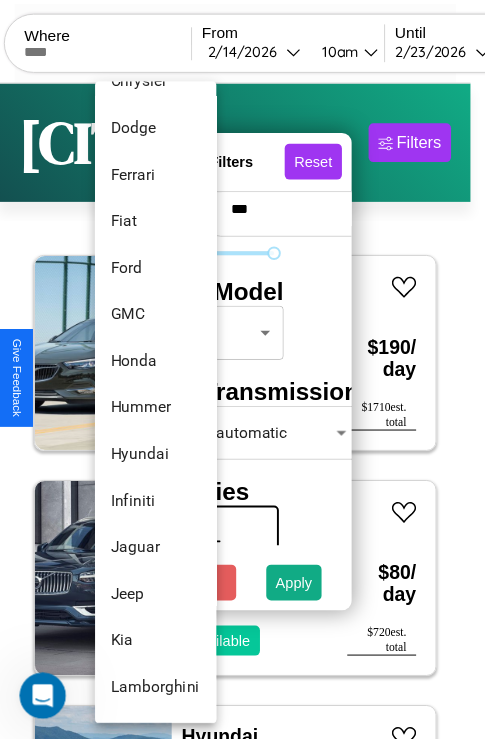 scroll, scrollTop: 518, scrollLeft: 0, axis: vertical 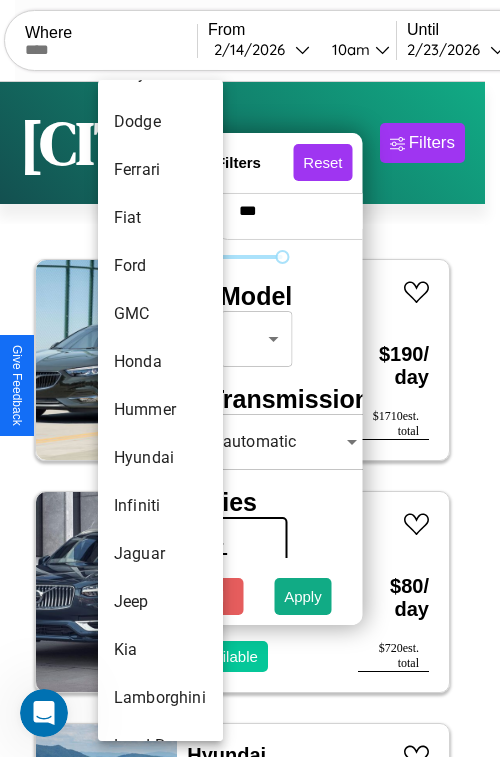 click on "Hummer" at bounding box center (160, 410) 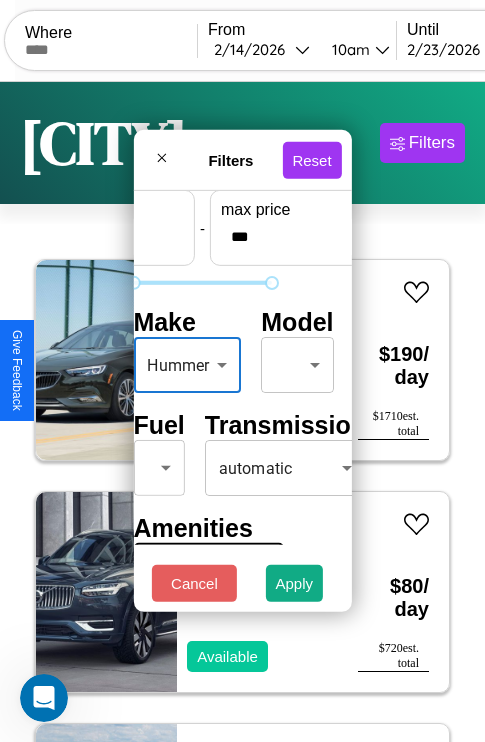 scroll, scrollTop: 772, scrollLeft: 40, axis: both 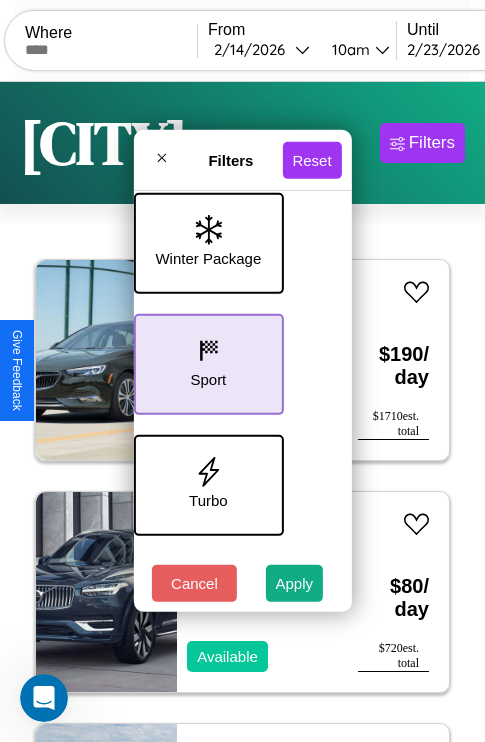 click 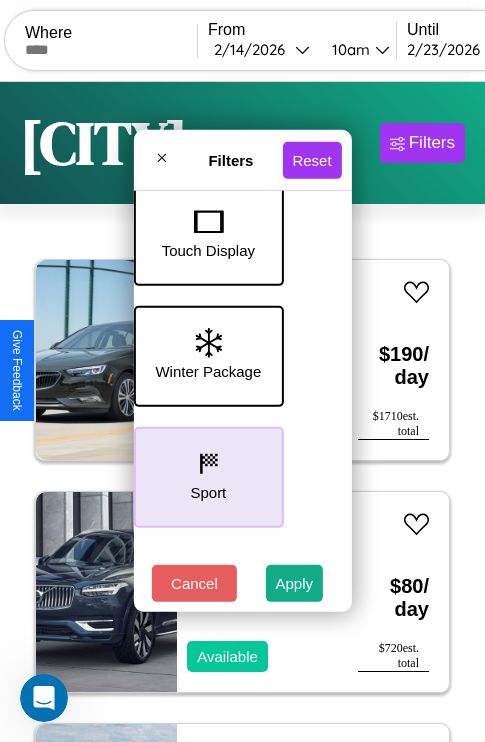 scroll, scrollTop: 651, scrollLeft: 40, axis: both 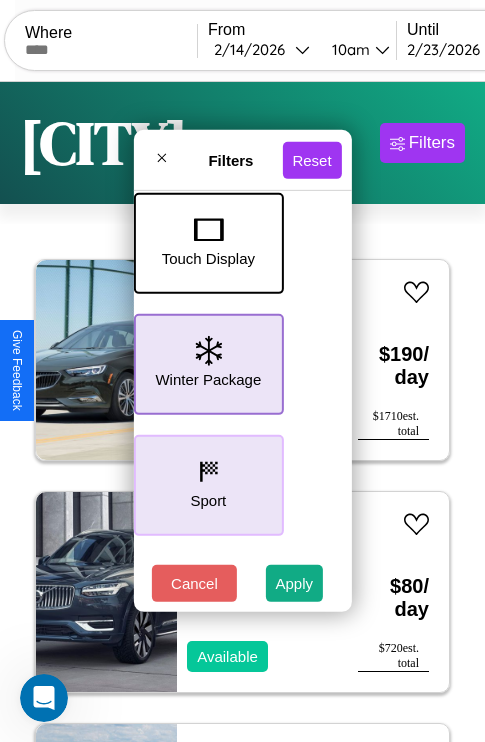 click 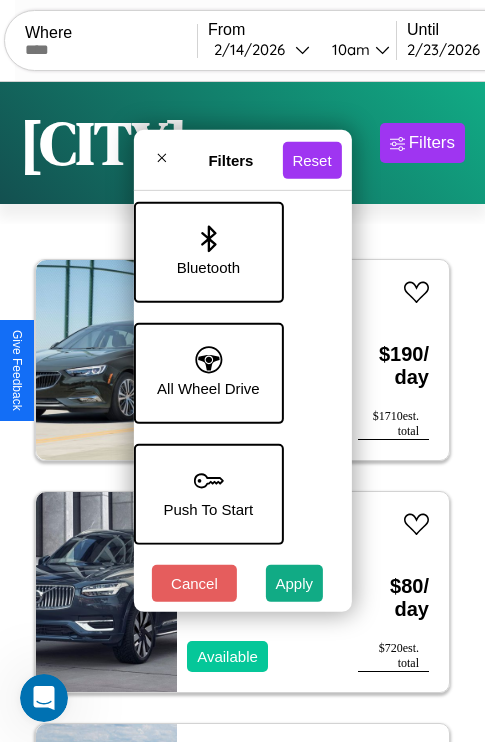 scroll, scrollTop: 1374, scrollLeft: 40, axis: both 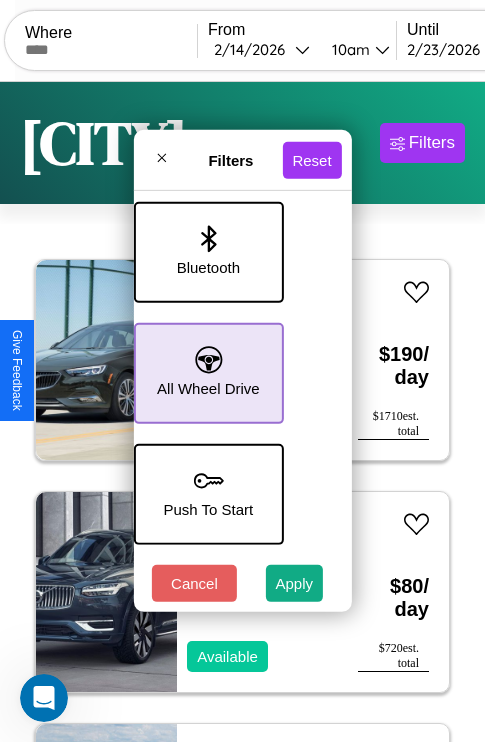 click 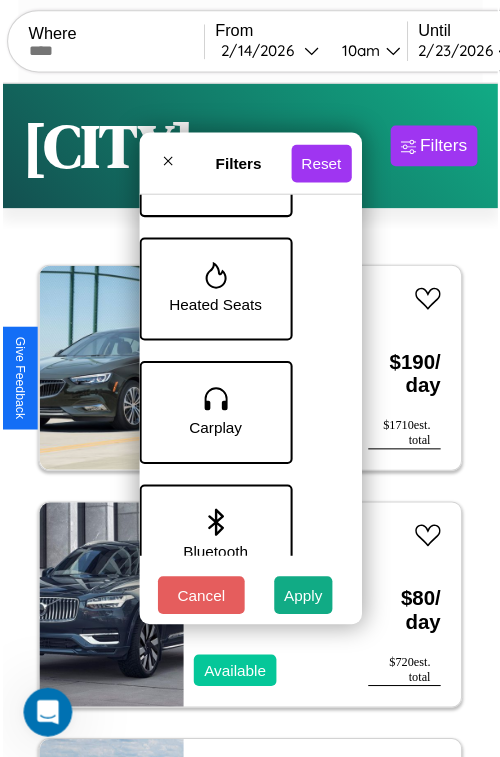 scroll, scrollTop: 893, scrollLeft: 40, axis: both 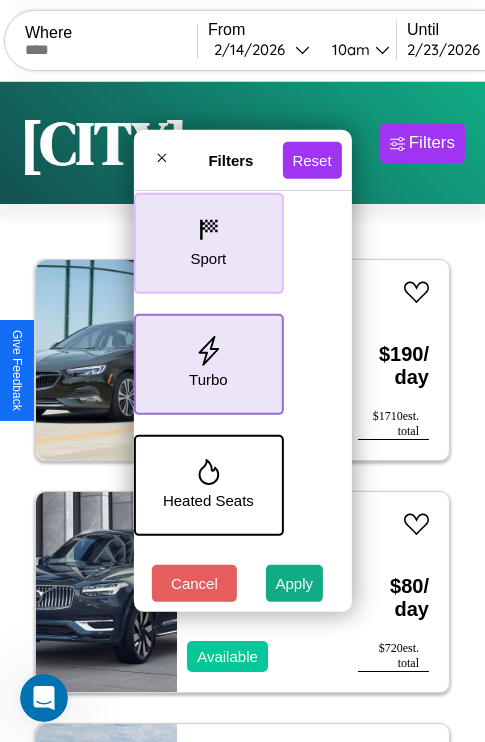click 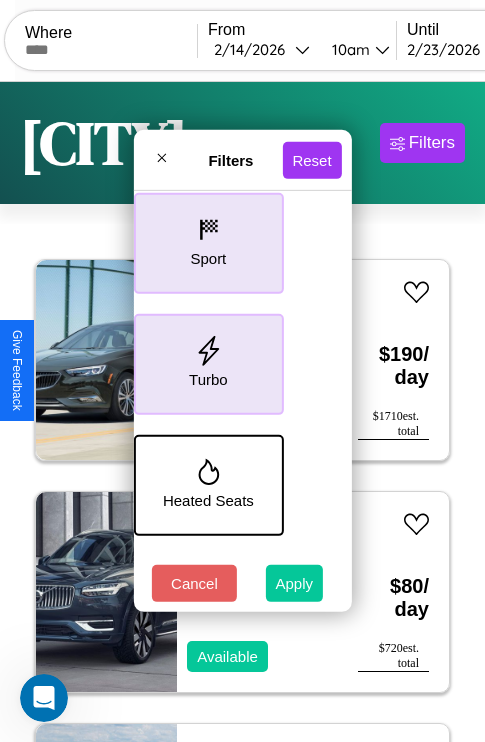 click on "Apply" at bounding box center [295, 583] 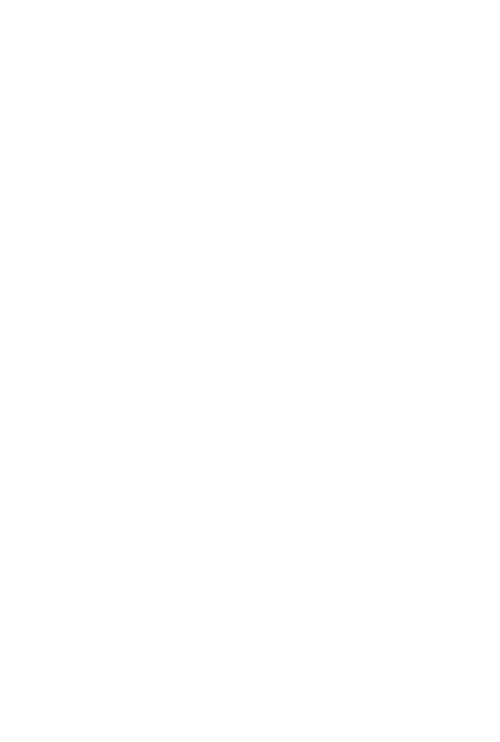 scroll, scrollTop: 0, scrollLeft: 0, axis: both 